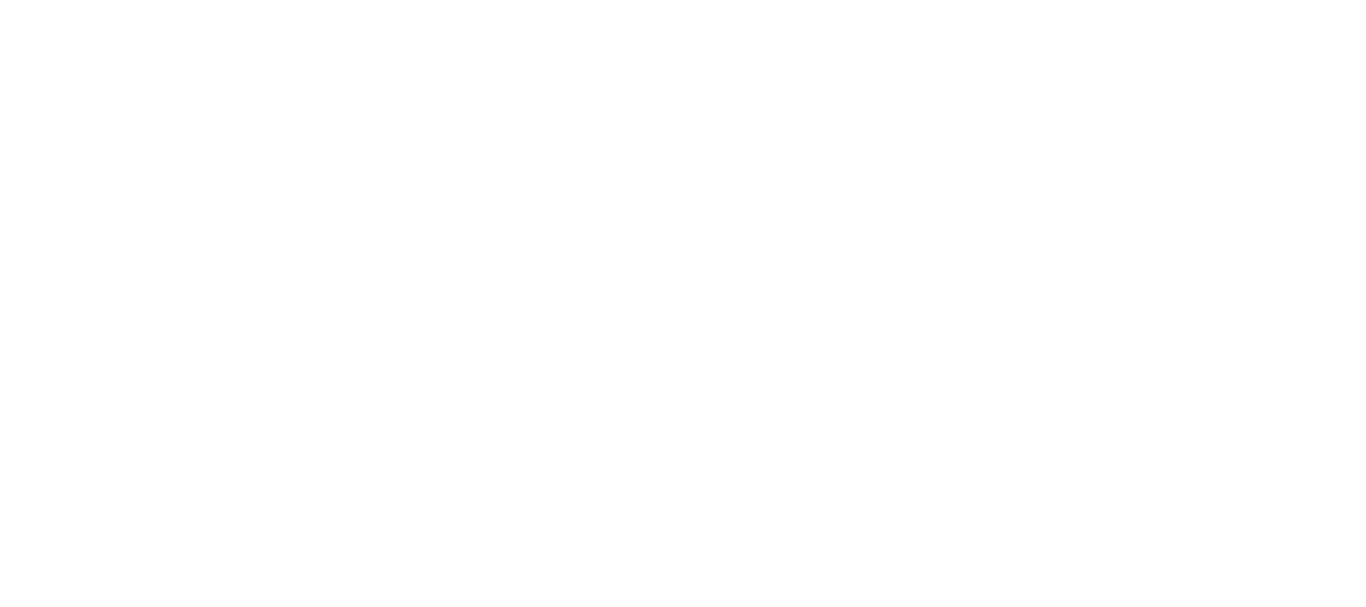 scroll, scrollTop: 0, scrollLeft: 0, axis: both 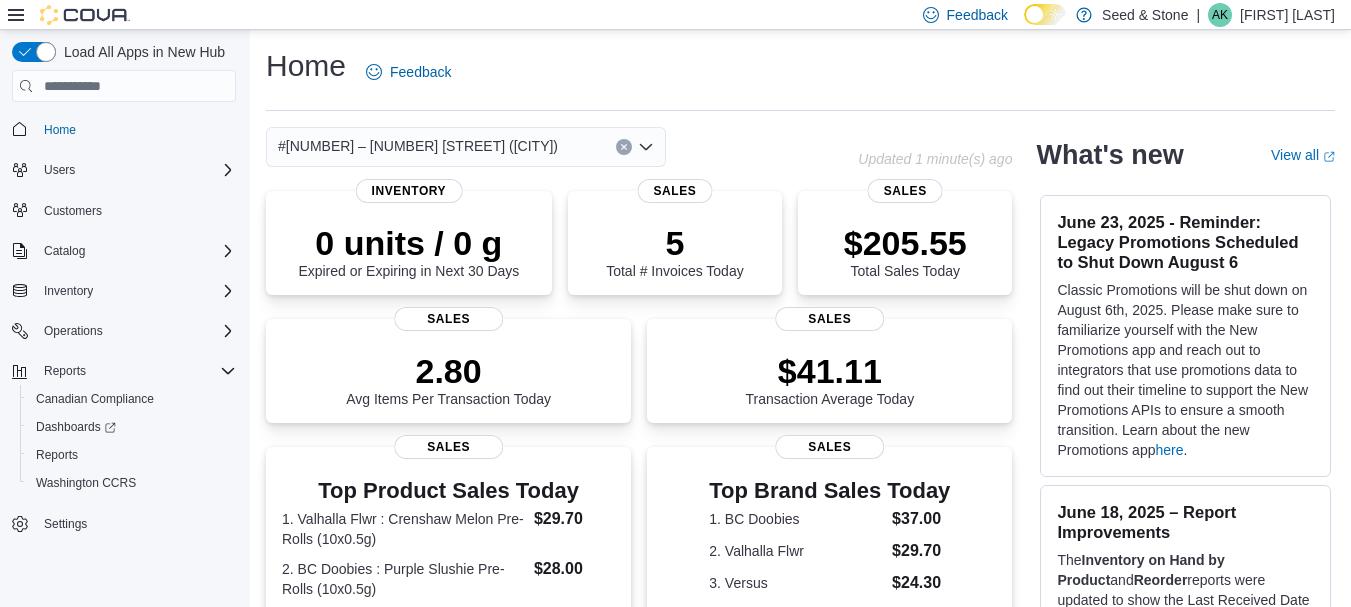 click on "Home Feedback" at bounding box center (800, 72) 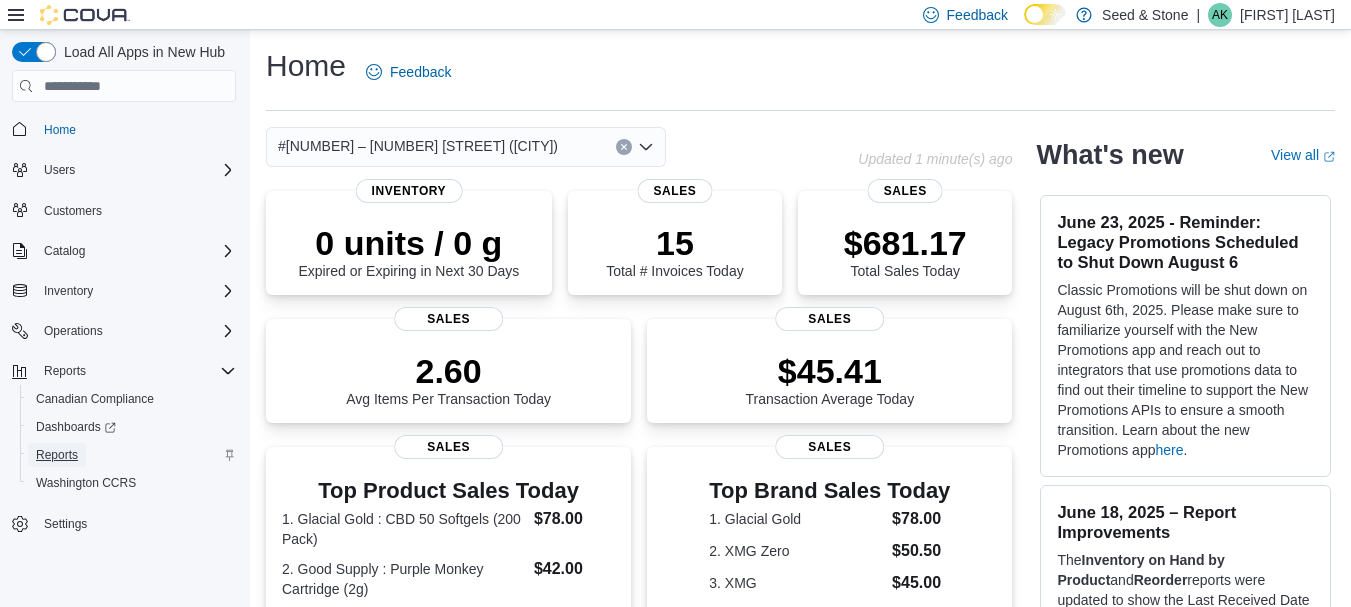 click on "Reports" at bounding box center [57, 455] 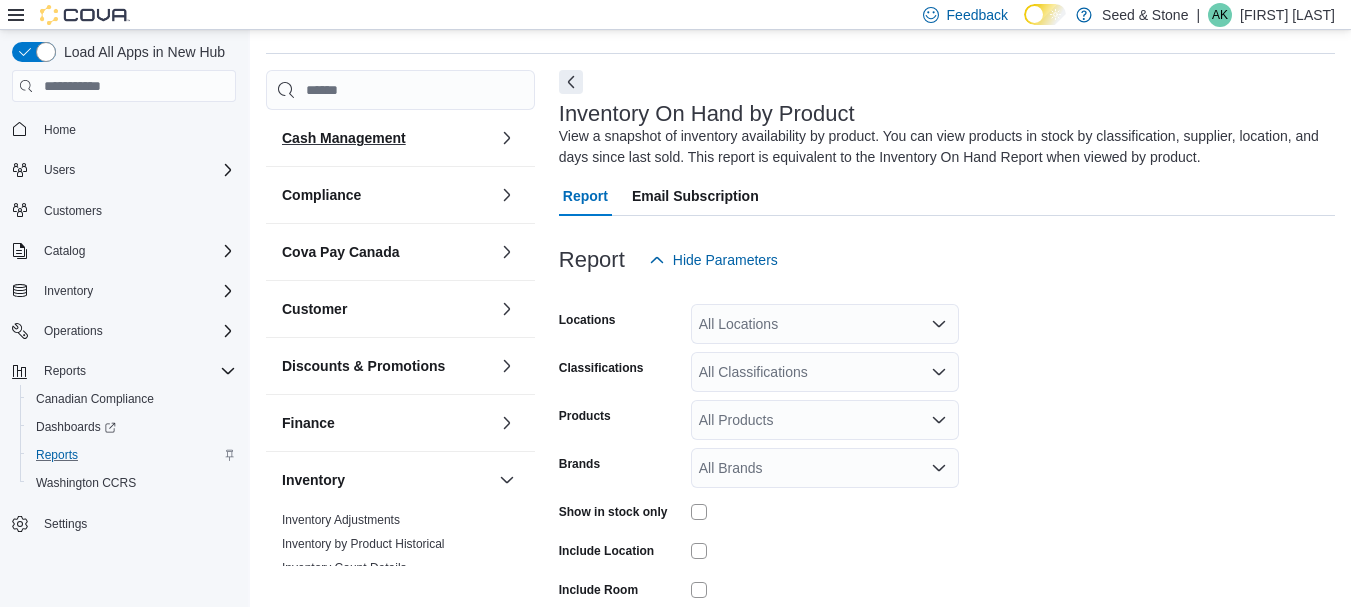 scroll, scrollTop: 67, scrollLeft: 0, axis: vertical 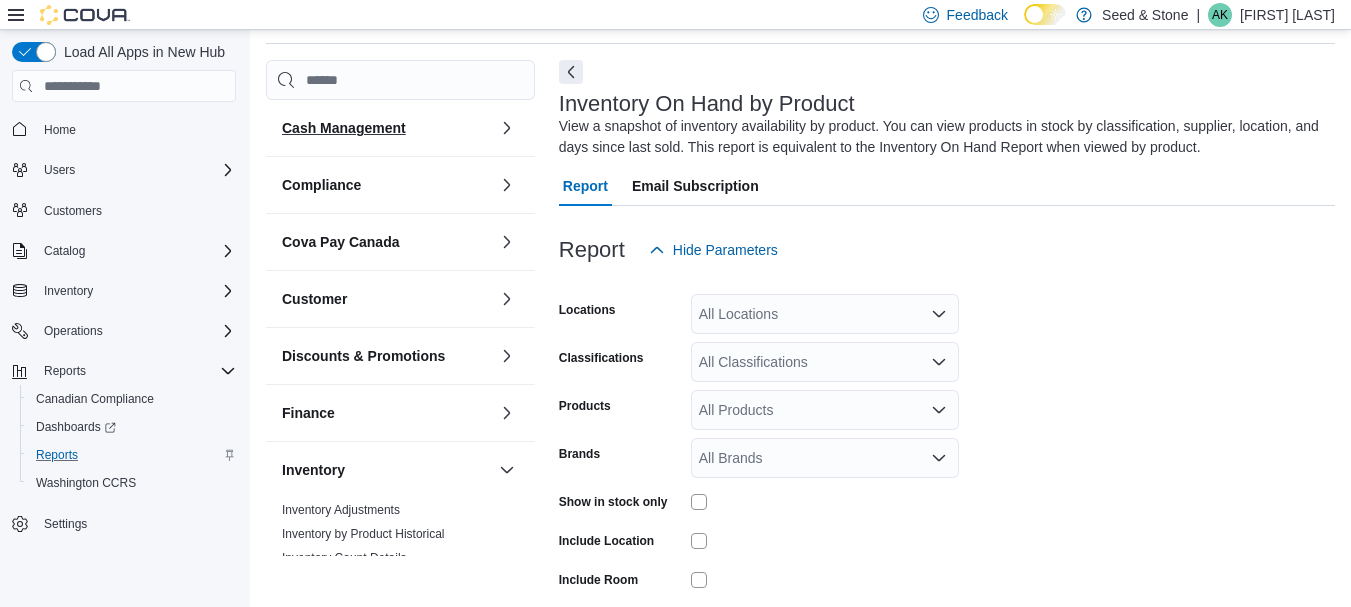 click on "Compliance" at bounding box center (400, 185) 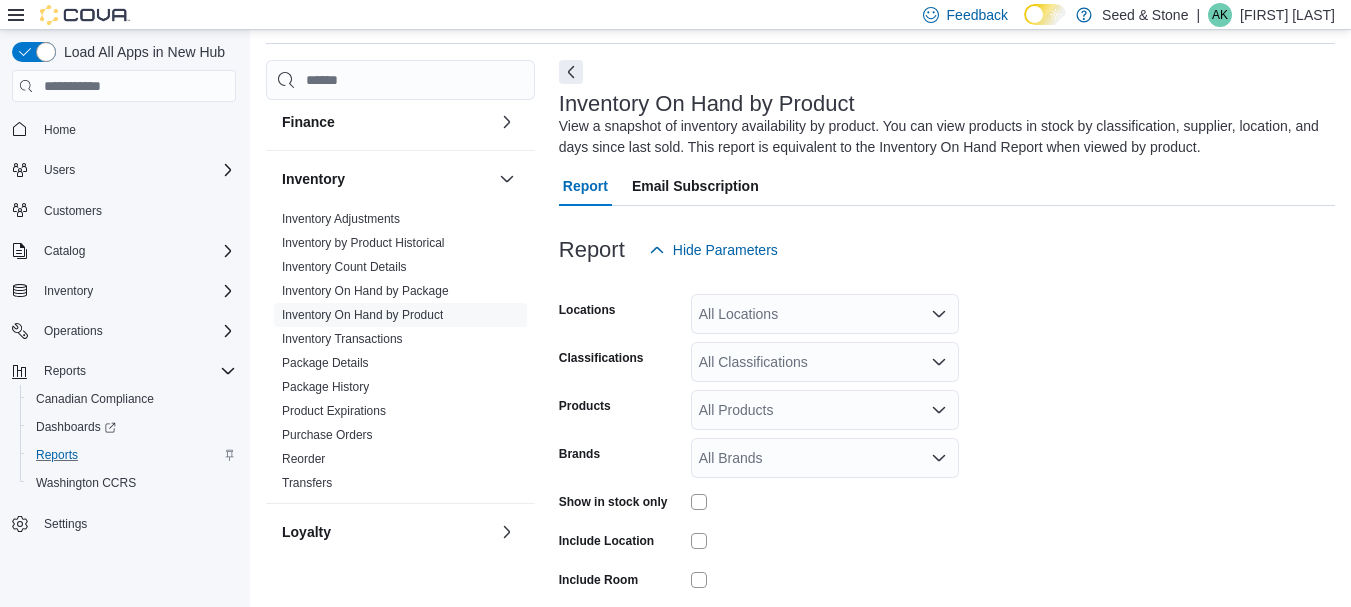 scroll, scrollTop: 300, scrollLeft: 0, axis: vertical 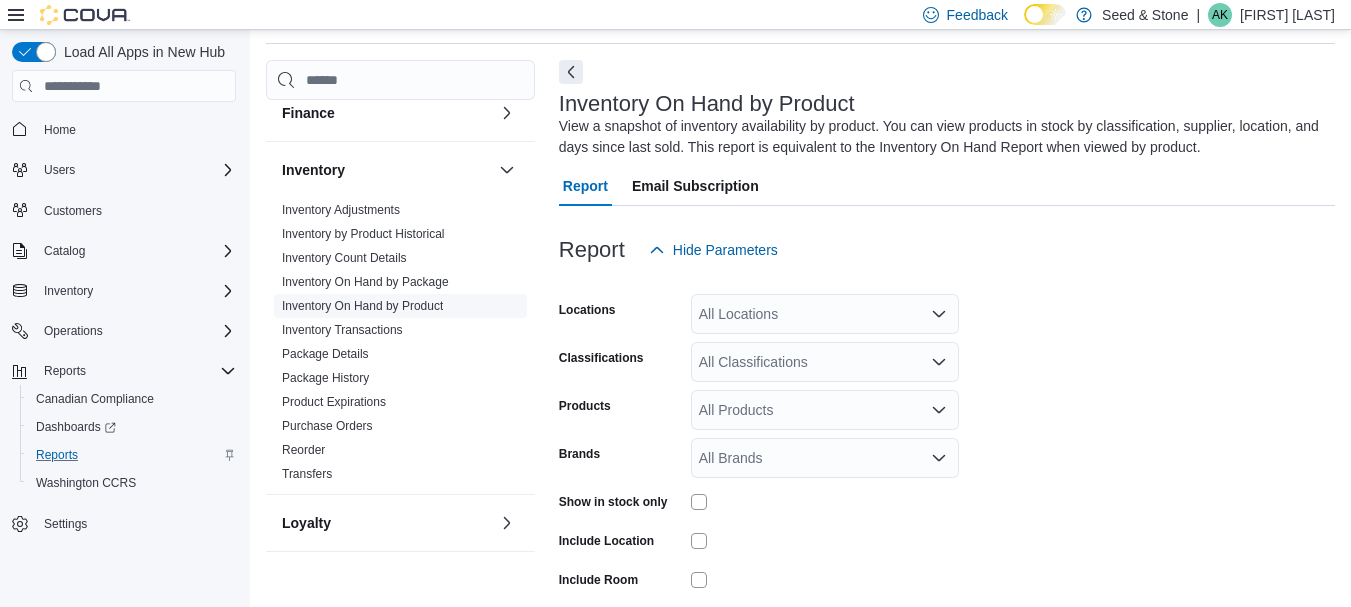 click on "Inventory On Hand by Product" at bounding box center (362, 306) 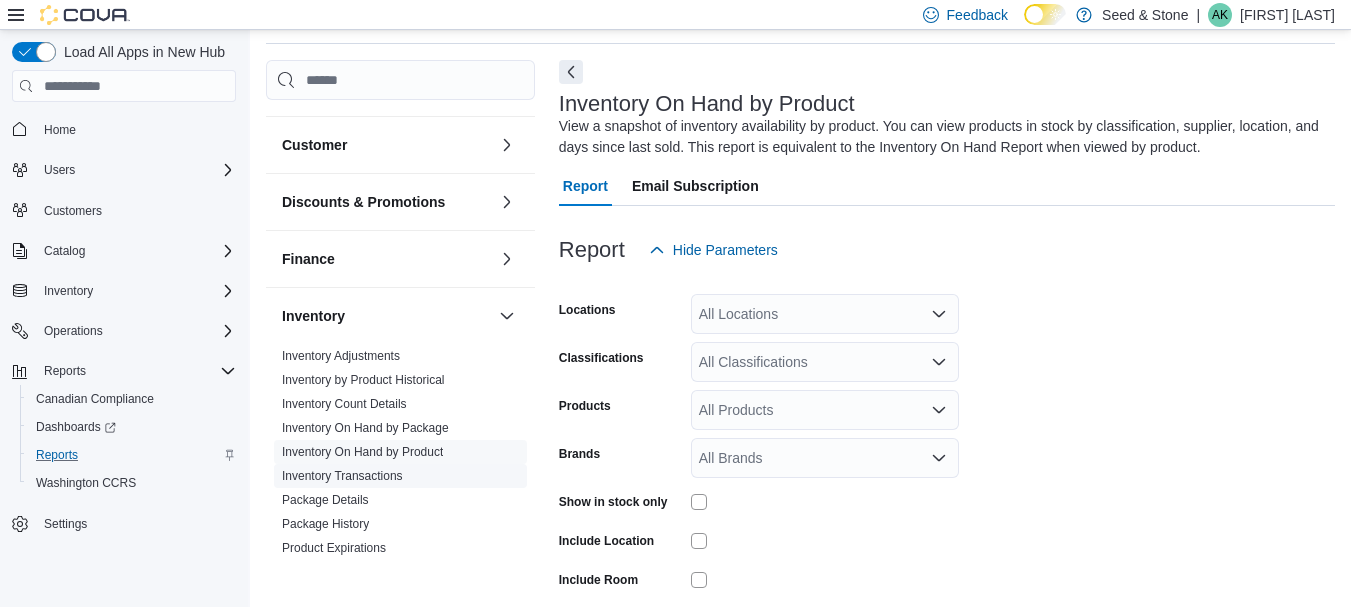 scroll, scrollTop: 0, scrollLeft: 0, axis: both 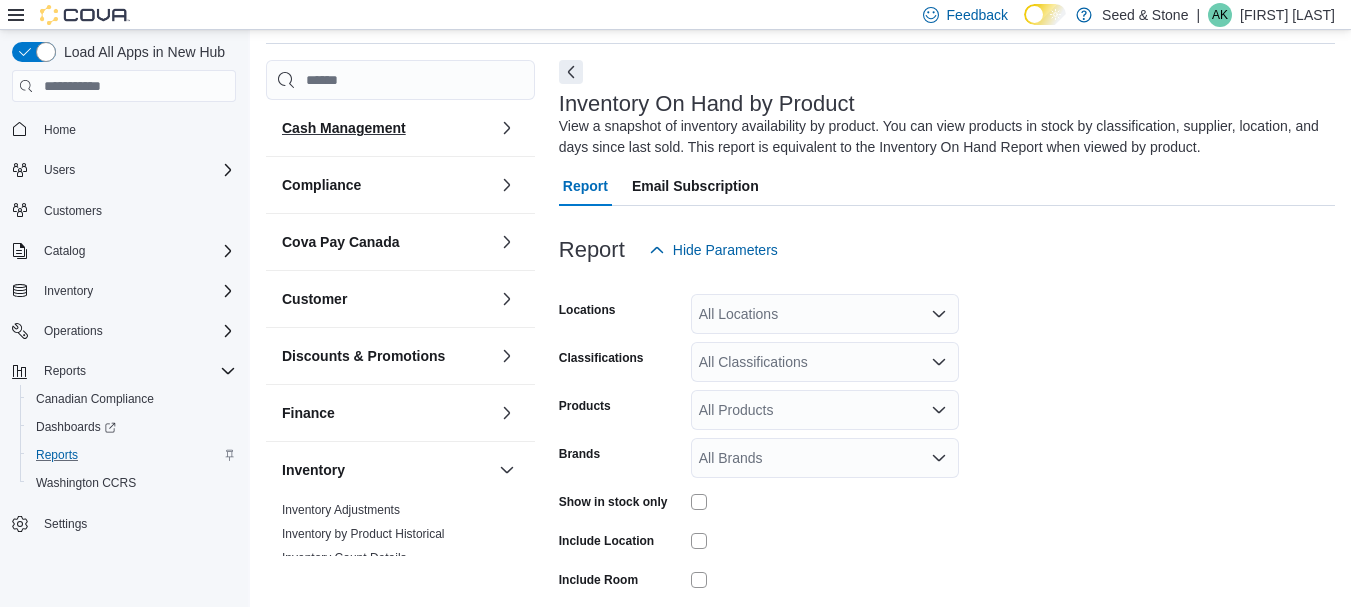 click on "Cash Management" at bounding box center [344, 128] 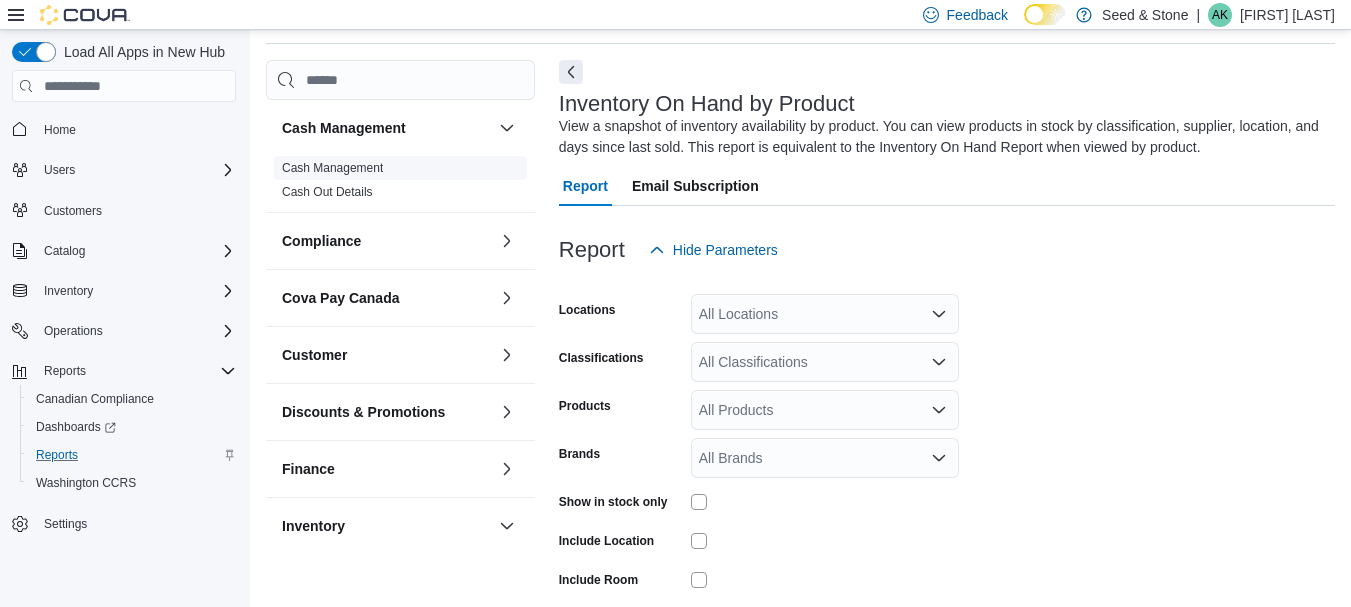click on "Cash Management" at bounding box center [332, 168] 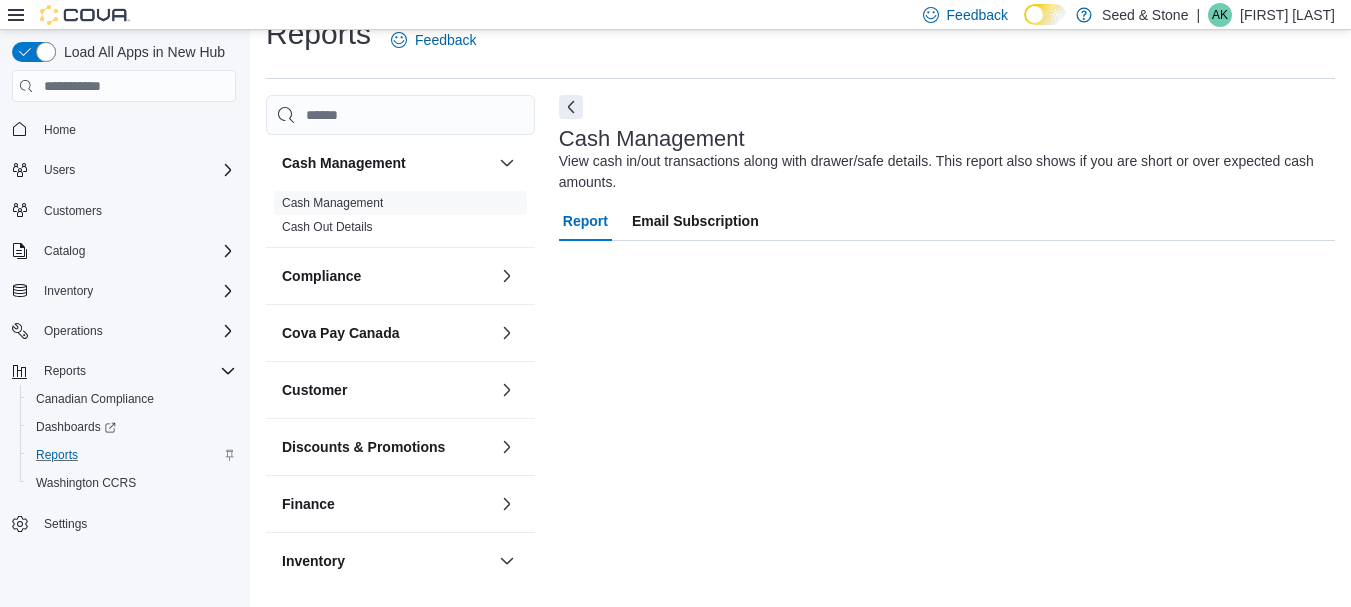 scroll, scrollTop: 32, scrollLeft: 0, axis: vertical 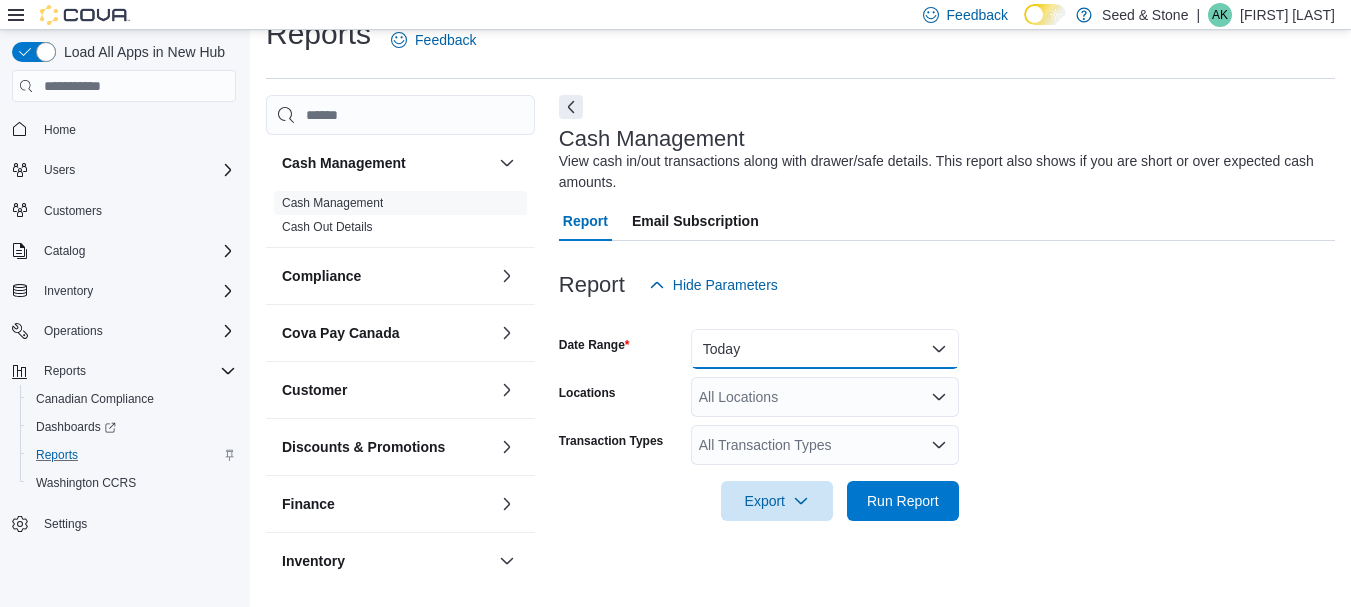 click on "Today" at bounding box center (825, 349) 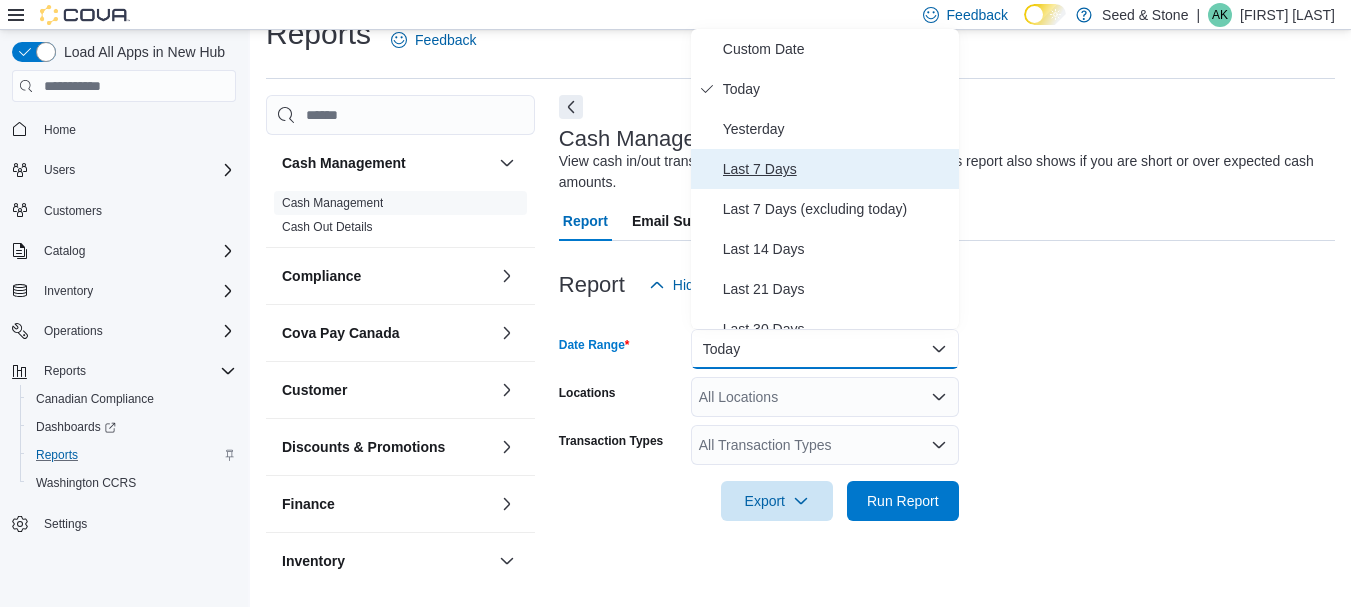 click on "Last 7 Days" at bounding box center (837, 169) 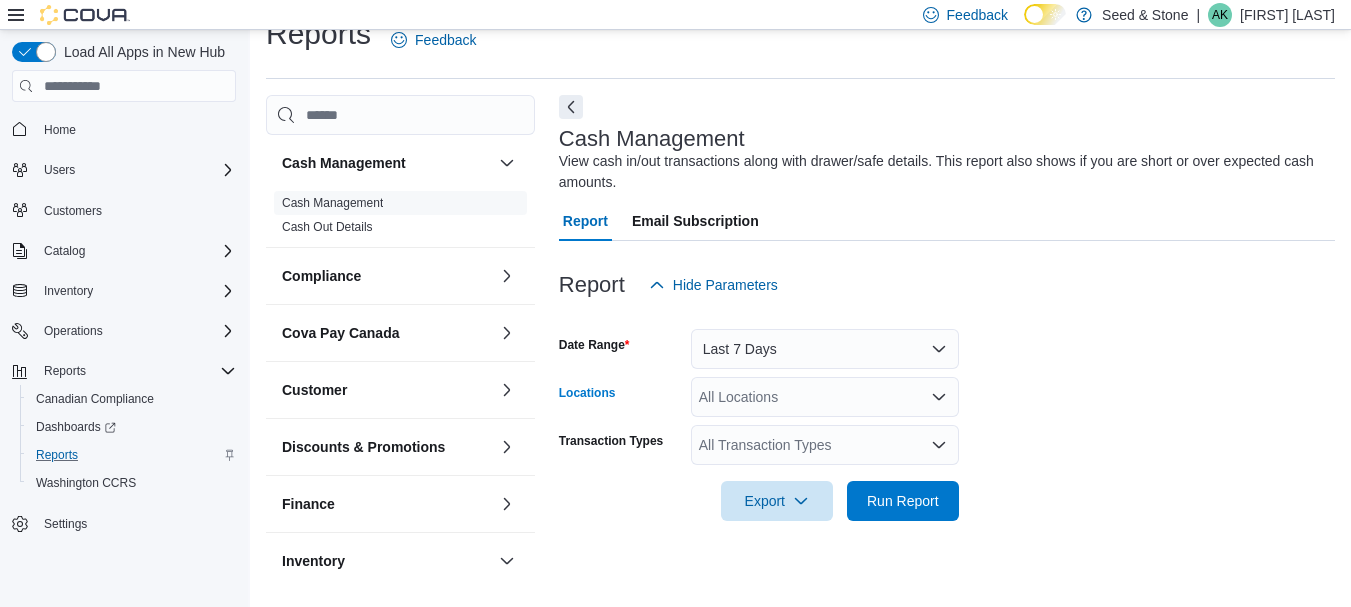 click on "All Locations" at bounding box center (825, 397) 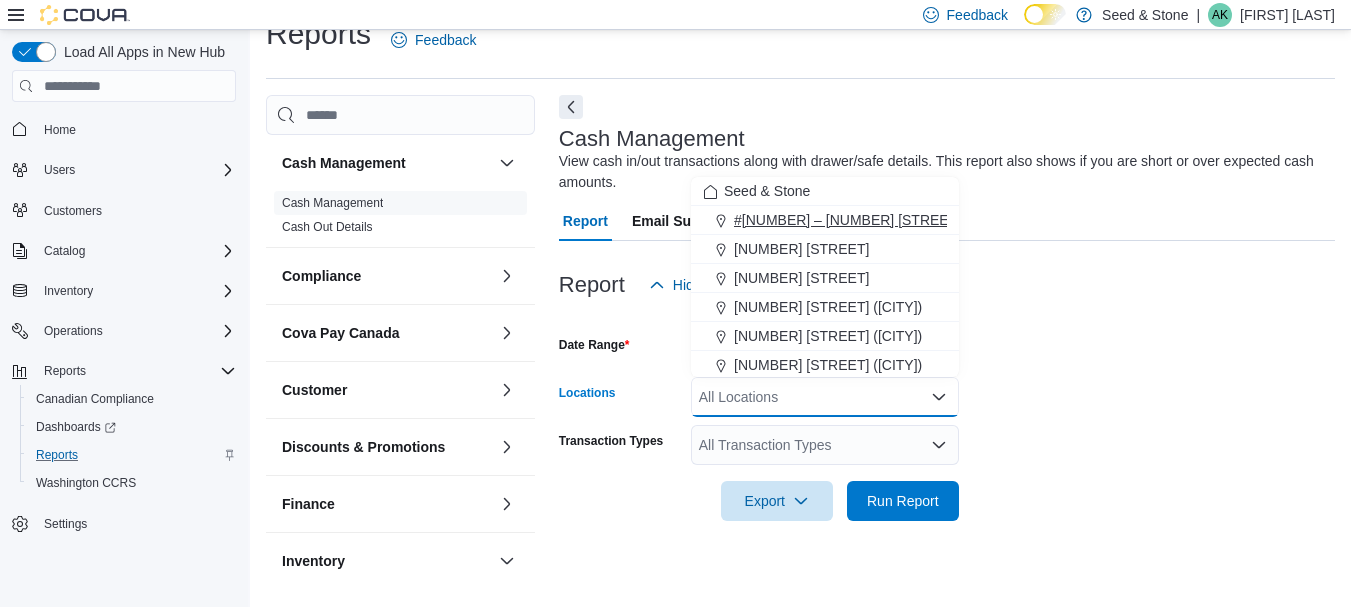 click on "#[NUMBER] – [NUMBER] [STREET] ([CITY])" at bounding box center (874, 220) 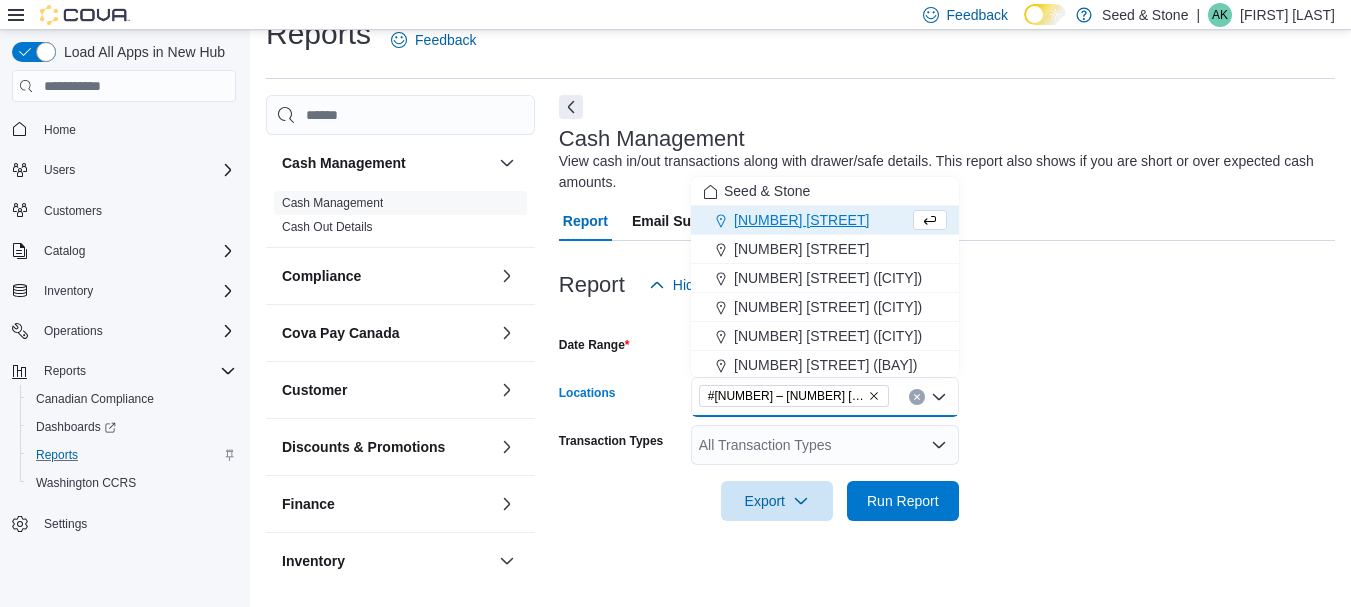 drag, startPoint x: 1073, startPoint y: 391, endPoint x: 939, endPoint y: 426, distance: 138.49548 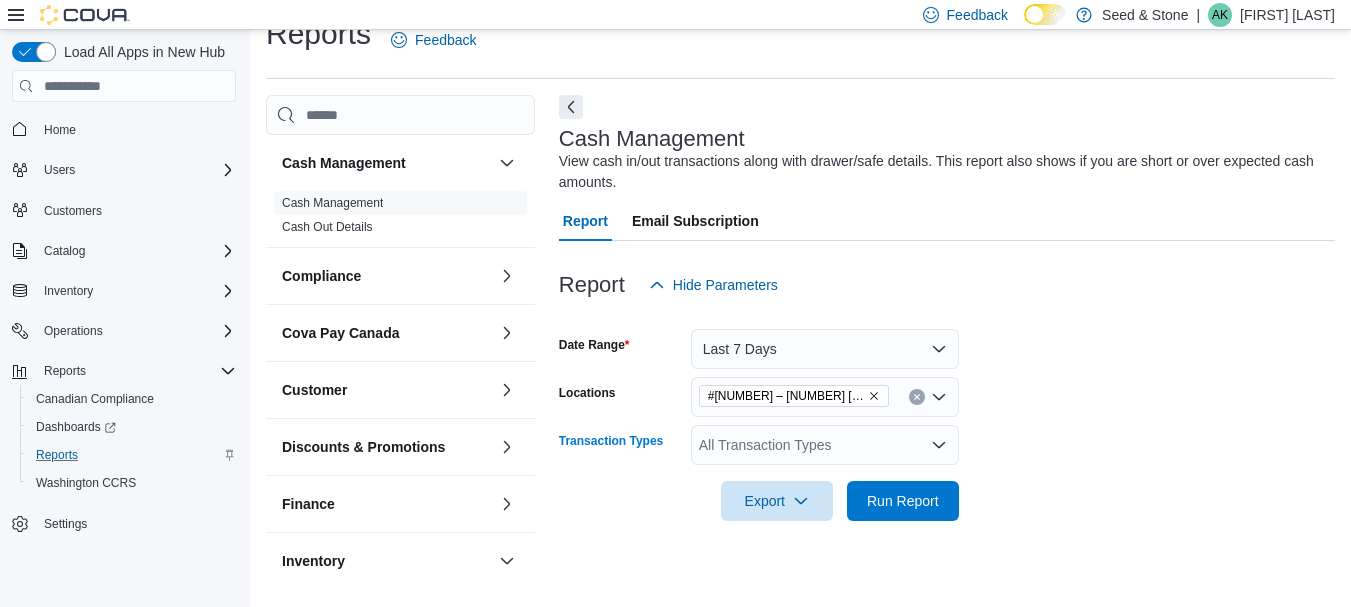 click on "All Transaction Types" at bounding box center [825, 445] 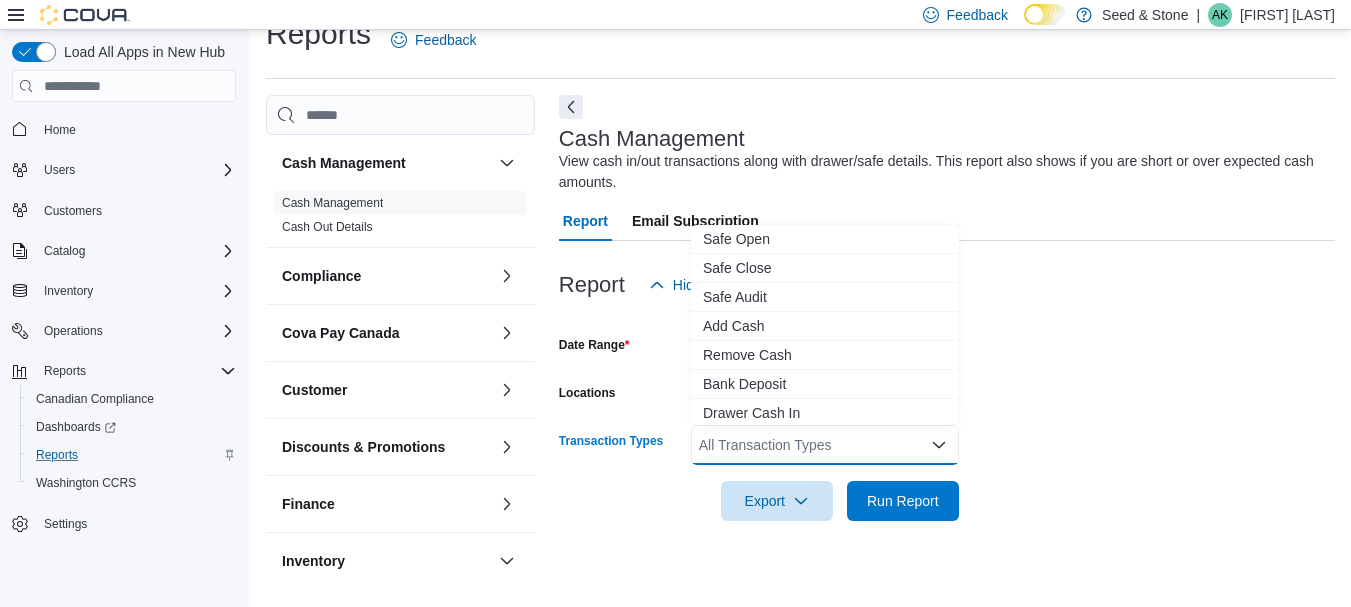 scroll, scrollTop: 40, scrollLeft: 0, axis: vertical 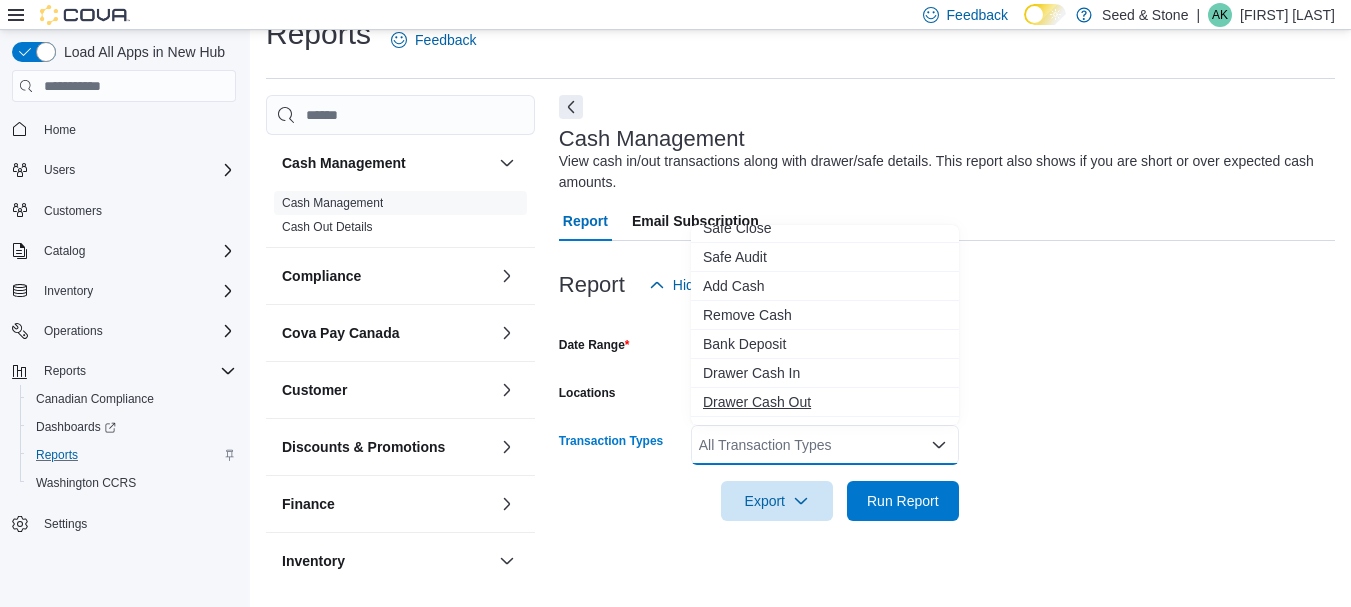 click on "Drawer Cash Out" at bounding box center (825, 402) 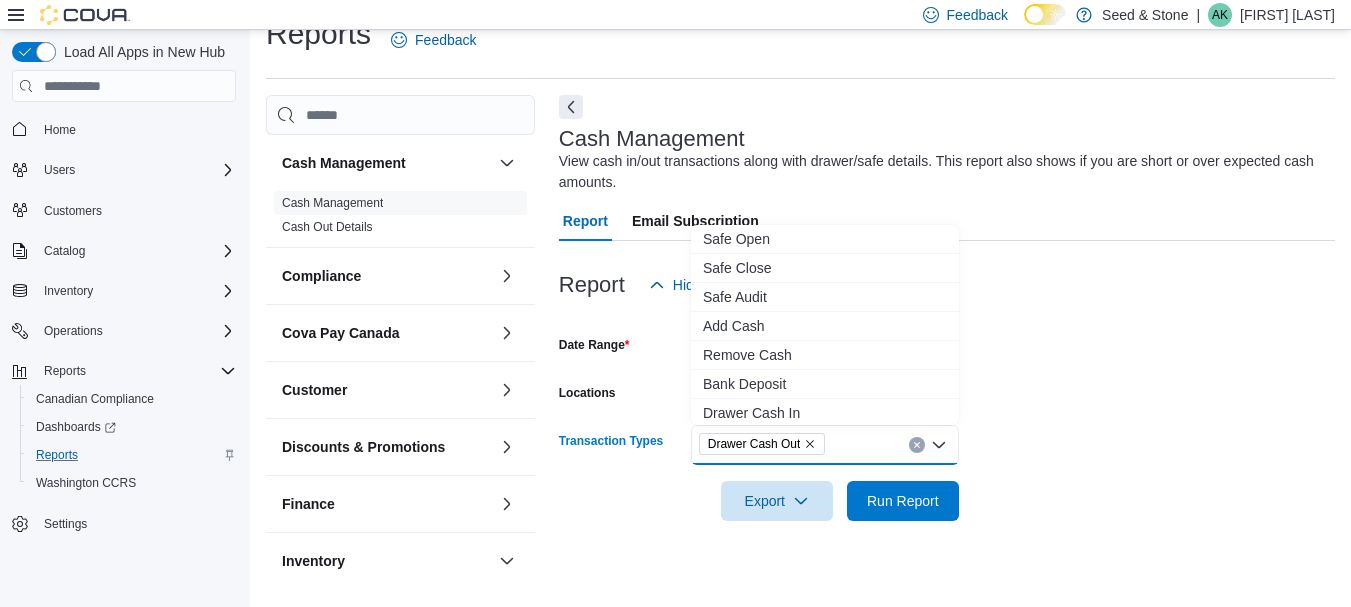 click on "Date Range Last 7 Days Locations #[NUMBER] – [NUMBER] [STREET] ([CITY]) Transaction Types Drawer Cash Out Combo box. Selected. Drawer Cash Out. Press Backspace to delete Drawer Cash Out. Combo box input. All Transaction Types. Type some text or, to display a list of choices, press Down Arrow. To exit the list of choices, press Escape. Export  Run Report" at bounding box center (947, 413) 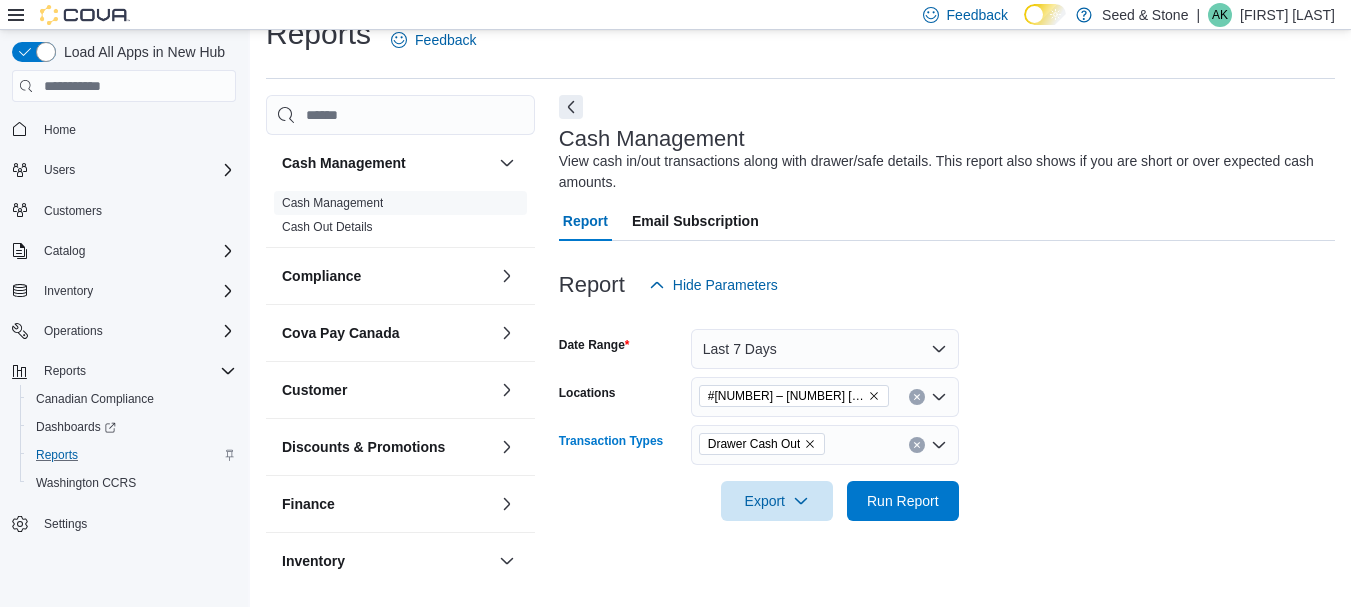 click 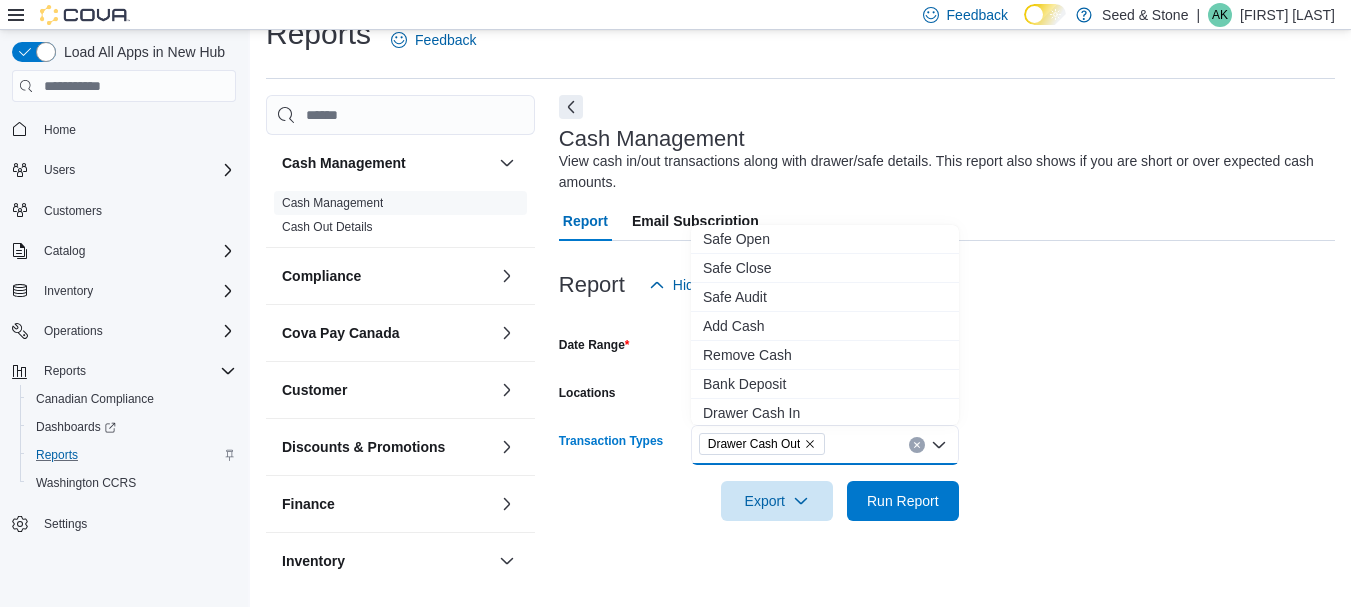 scroll, scrollTop: 40, scrollLeft: 0, axis: vertical 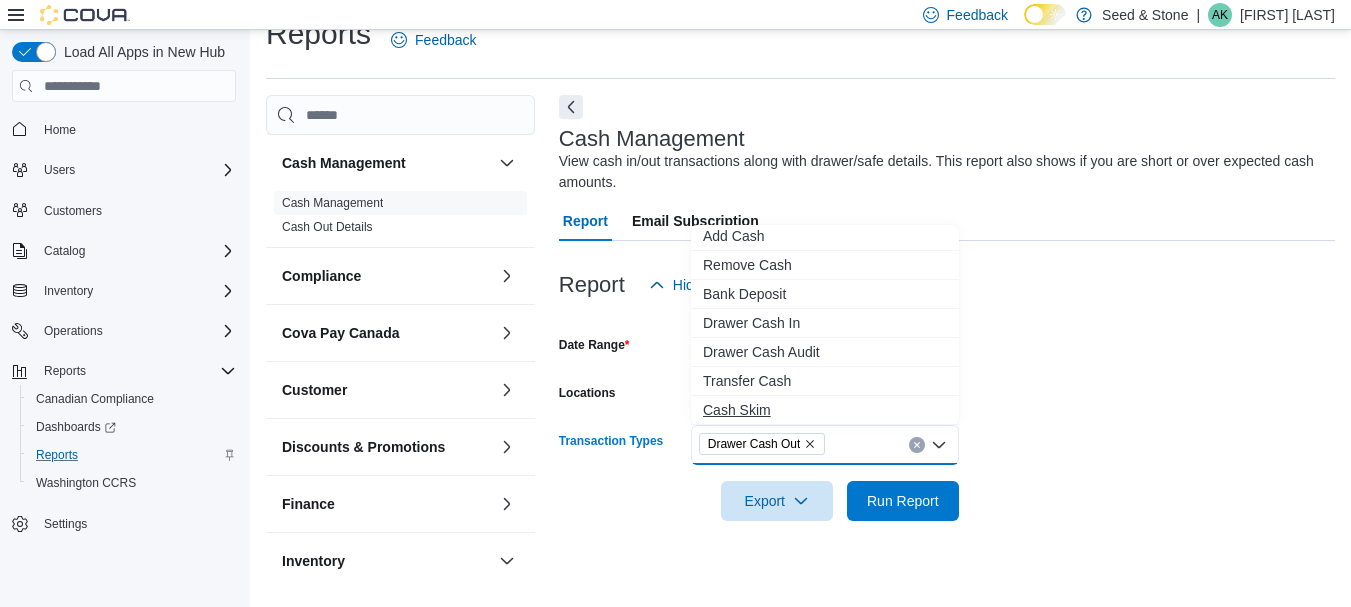 click on "Cash Skim" at bounding box center [825, 410] 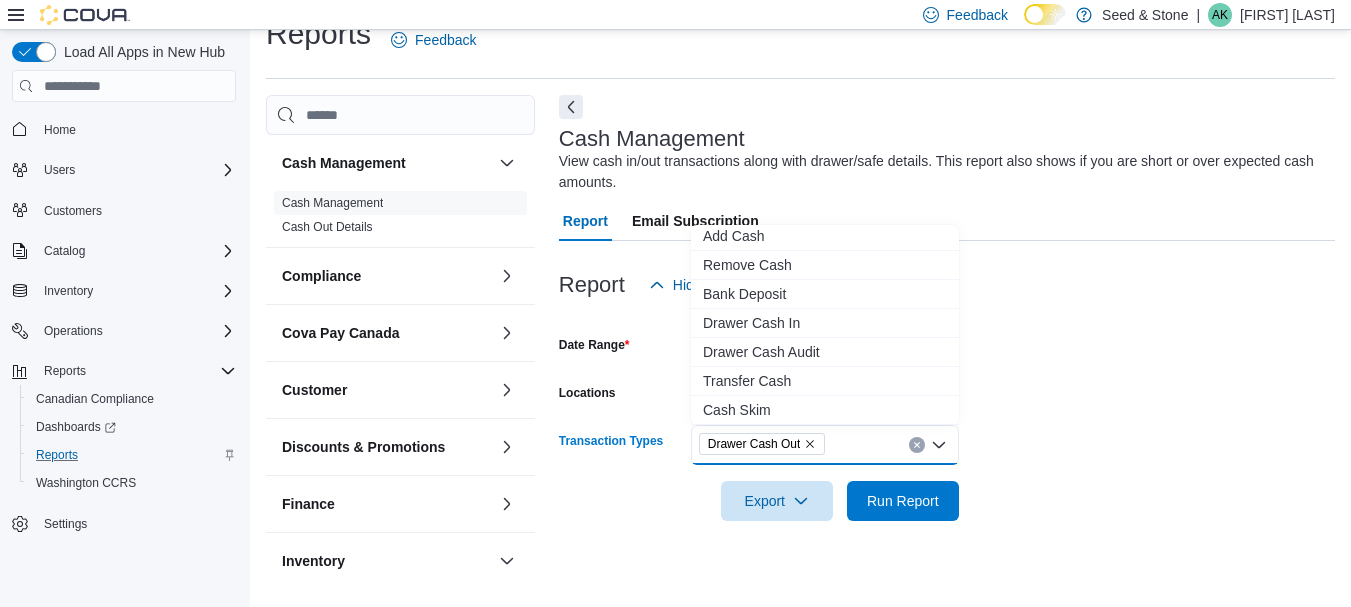 scroll, scrollTop: 61, scrollLeft: 0, axis: vertical 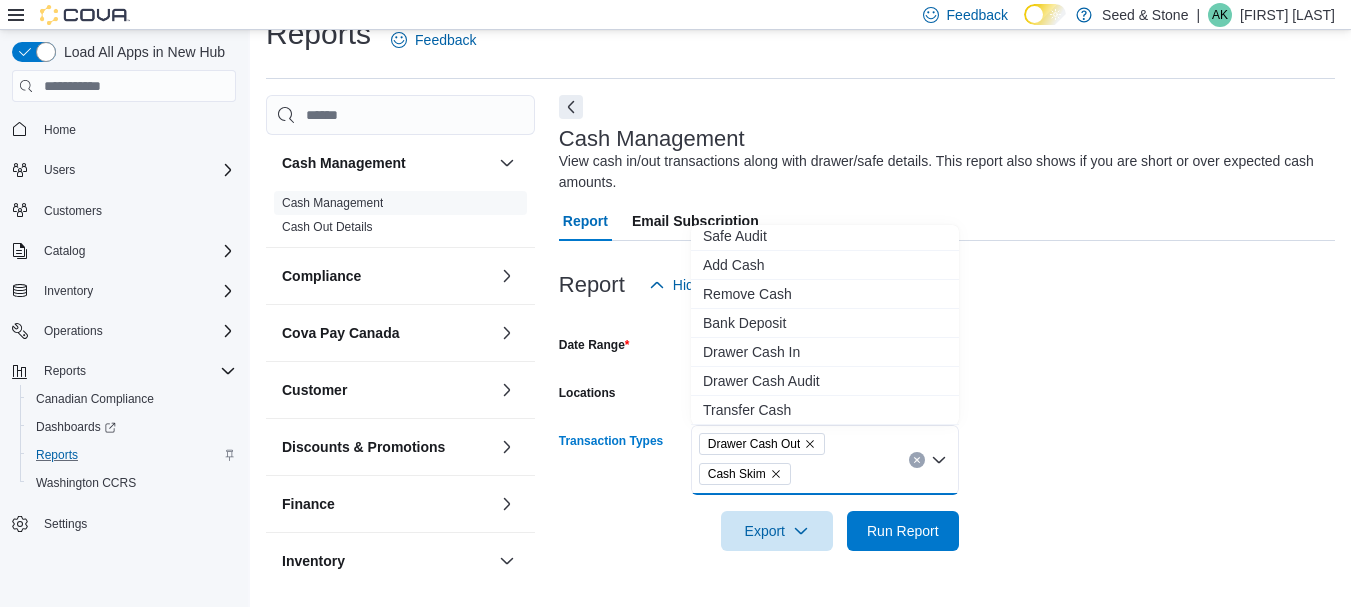 click on "Date Range Last 7 Days Locations #[NUMBER] – [NUMBER] [STREET] ([CITY]) Transaction Types Drawer Cash Out Cash Skim Combo box. Selected. Drawer Cash Out, Cash Skim. Press Backspace to delete Cash Skim. Combo box input. All Transaction Types. Type some text or, to display a list of choices, press Down Arrow. To exit the list of choices, press Escape. Export  Run Report" at bounding box center (947, 428) 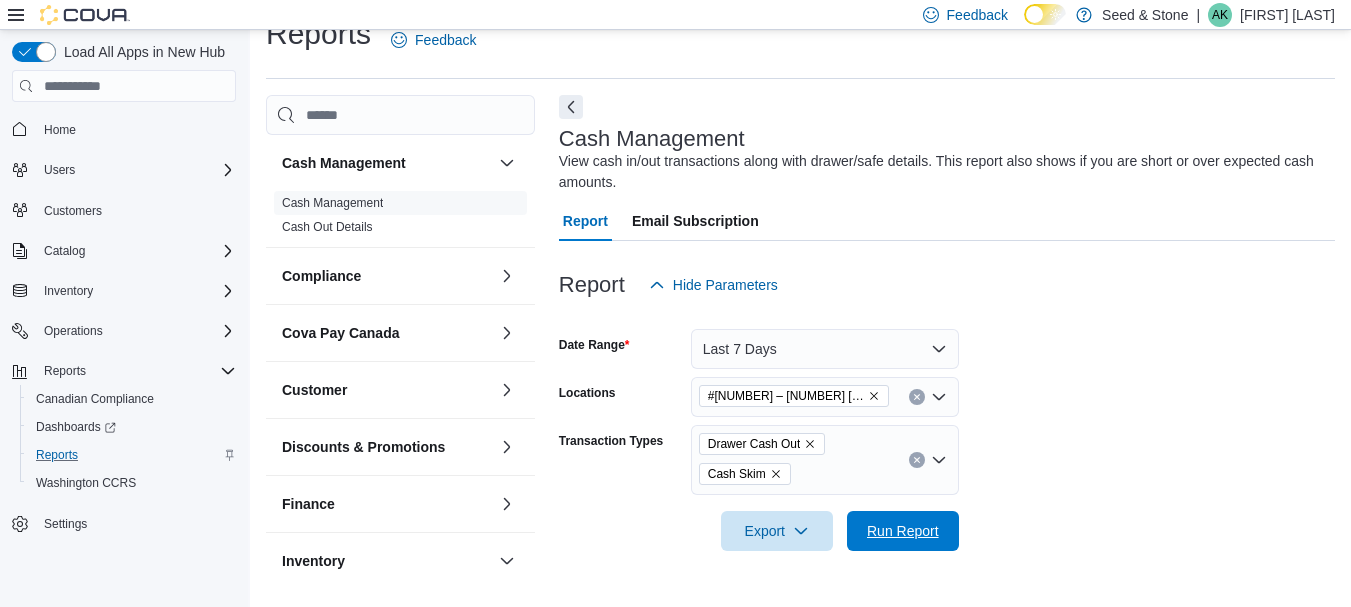 drag, startPoint x: 891, startPoint y: 529, endPoint x: 869, endPoint y: 284, distance: 245.98578 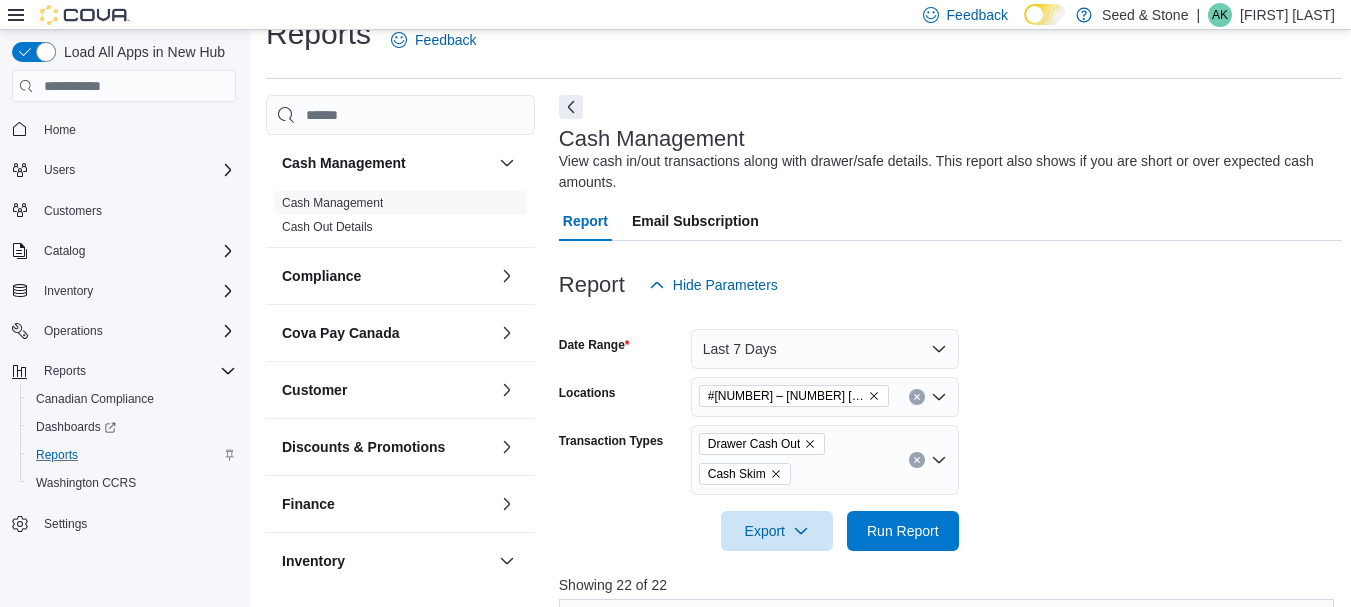 click 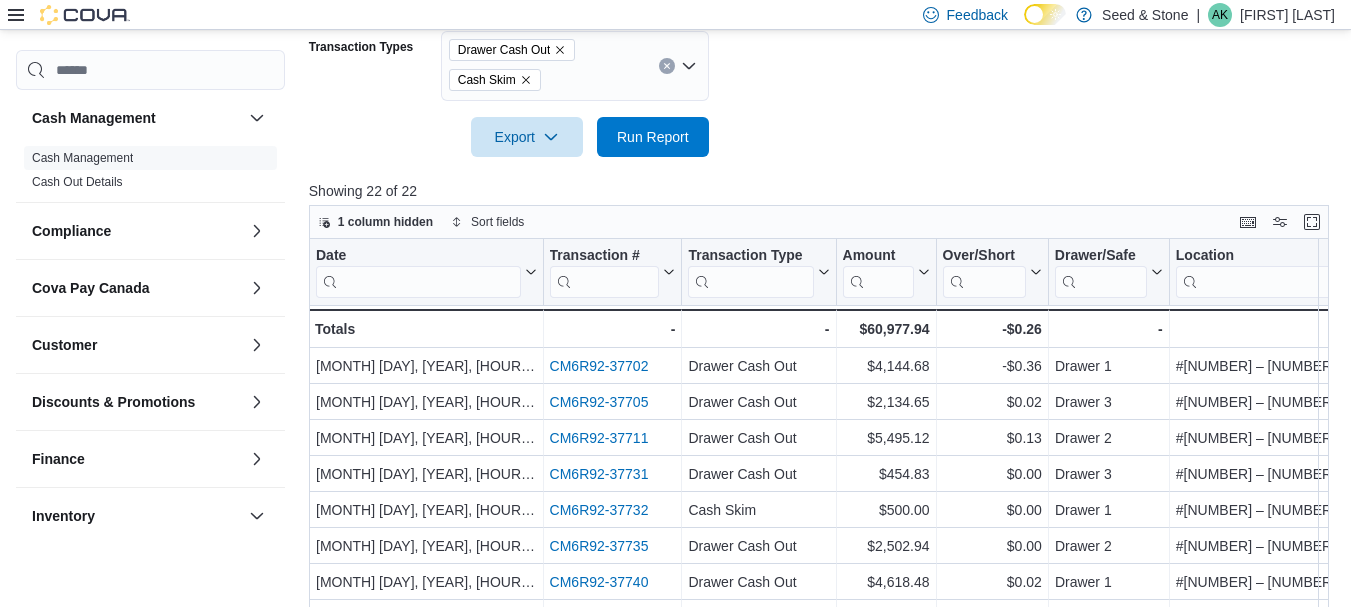 scroll, scrollTop: 432, scrollLeft: 0, axis: vertical 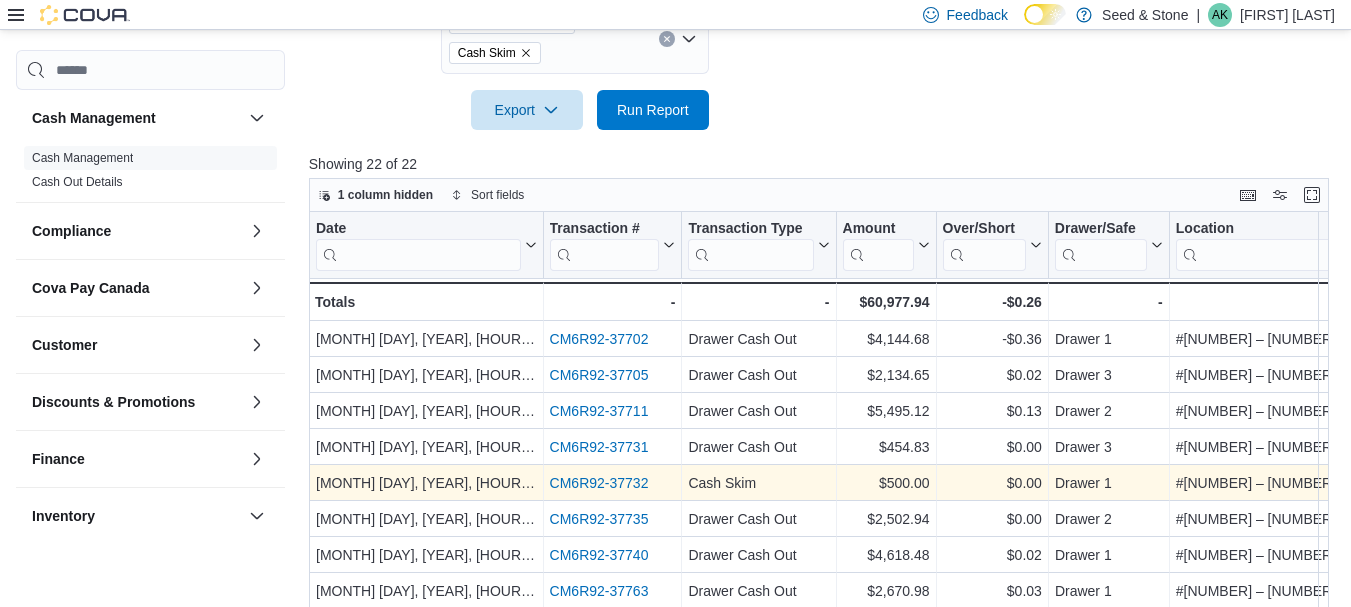 drag, startPoint x: 1349, startPoint y: 298, endPoint x: 1327, endPoint y: 475, distance: 178.36198 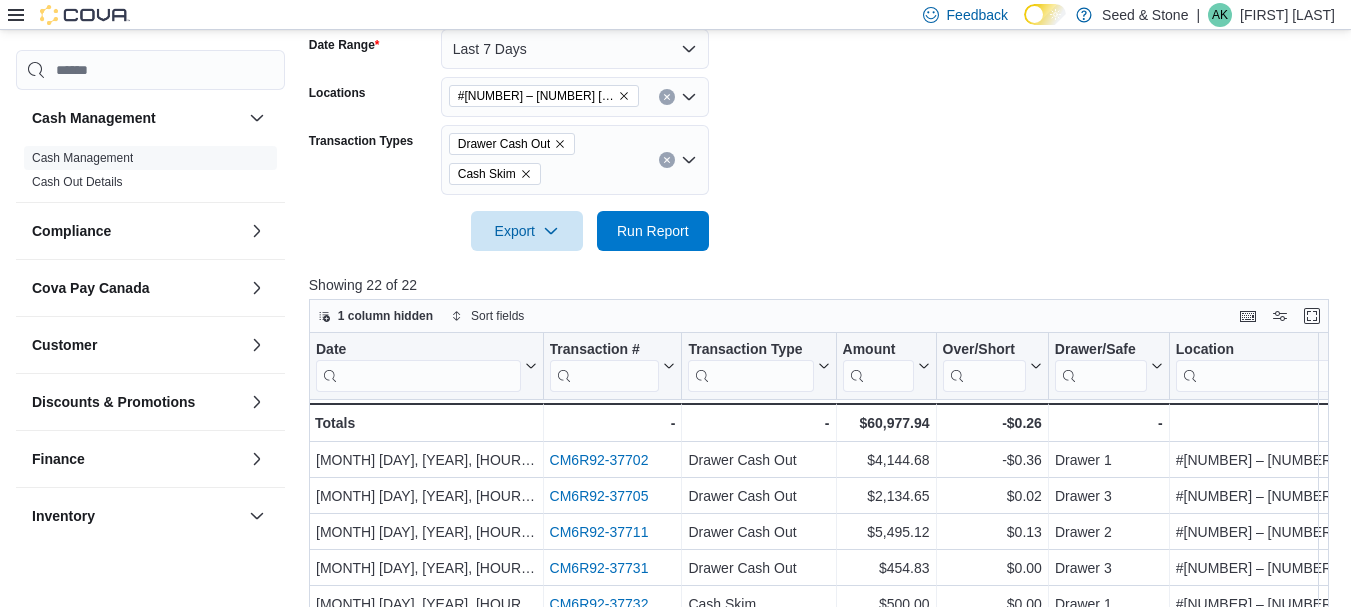 scroll, scrollTop: 505, scrollLeft: 0, axis: vertical 